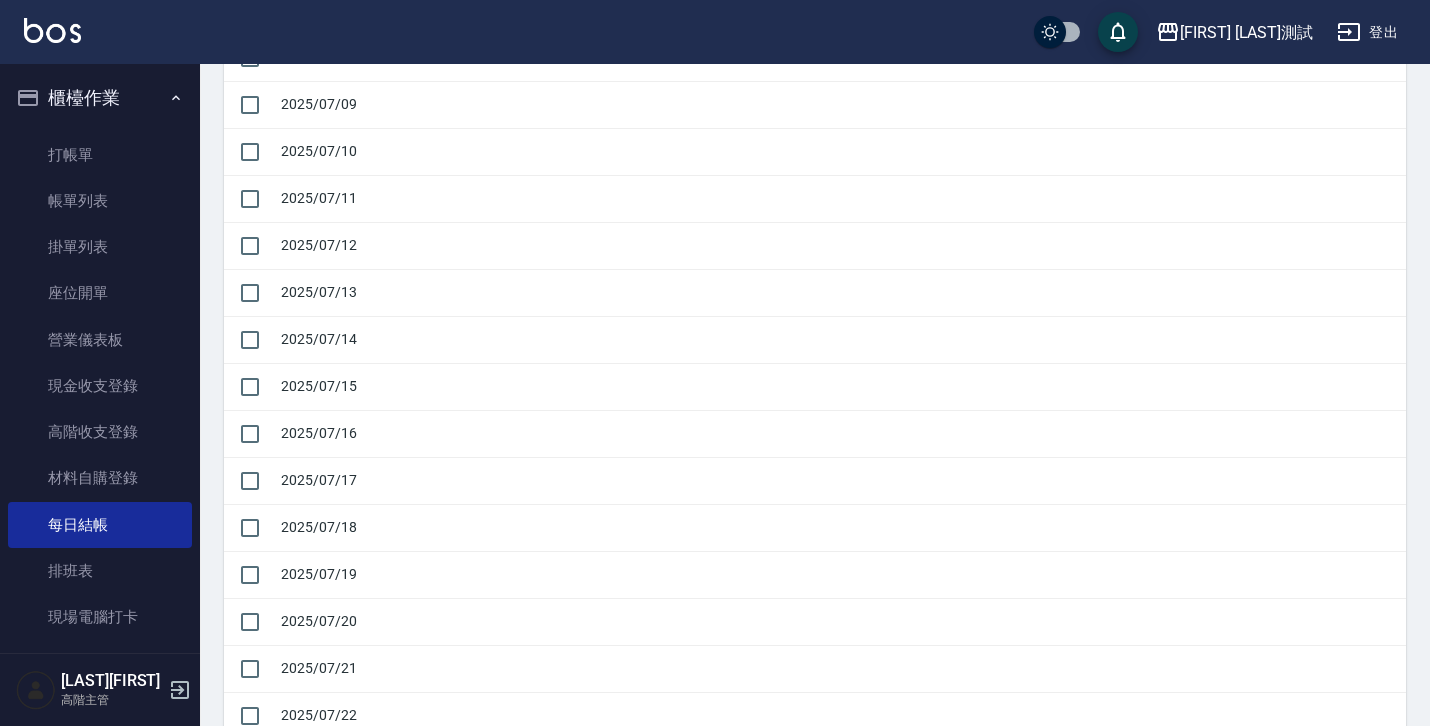 scroll, scrollTop: 0, scrollLeft: 0, axis: both 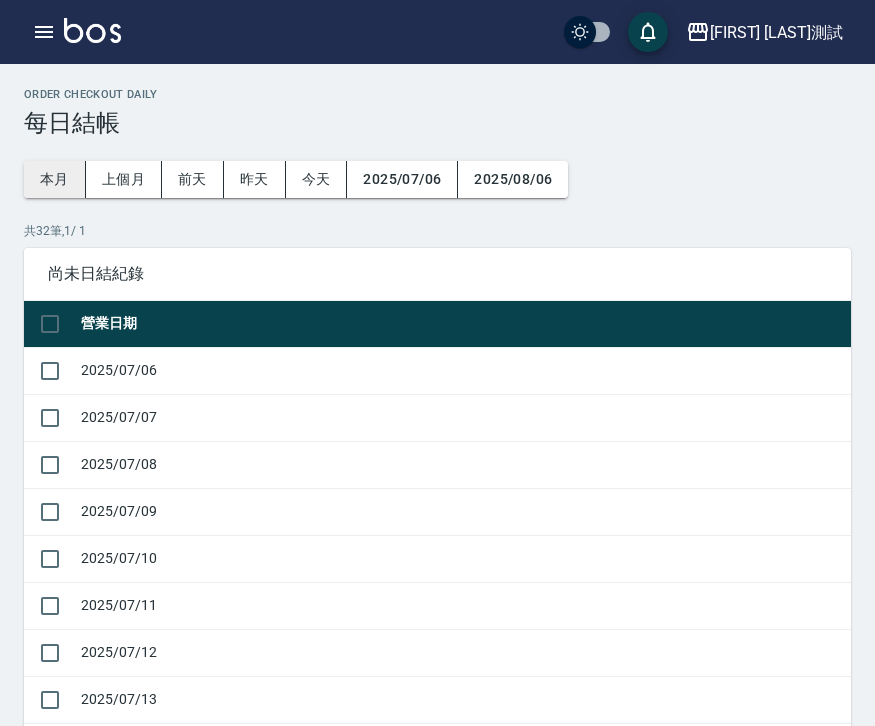 click on "本月" at bounding box center [55, 179] 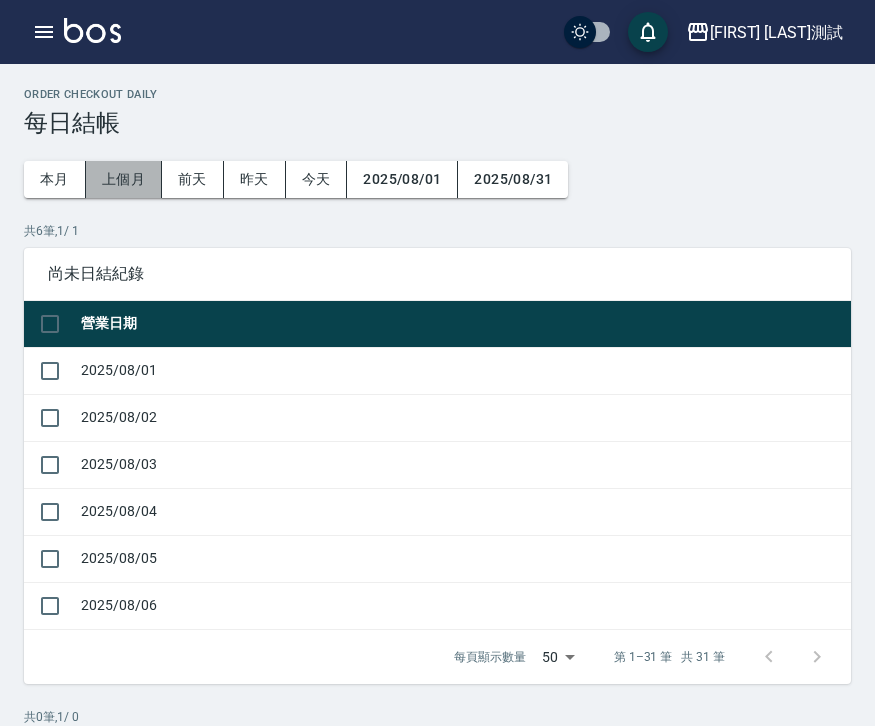 click on "上個月" at bounding box center [124, 179] 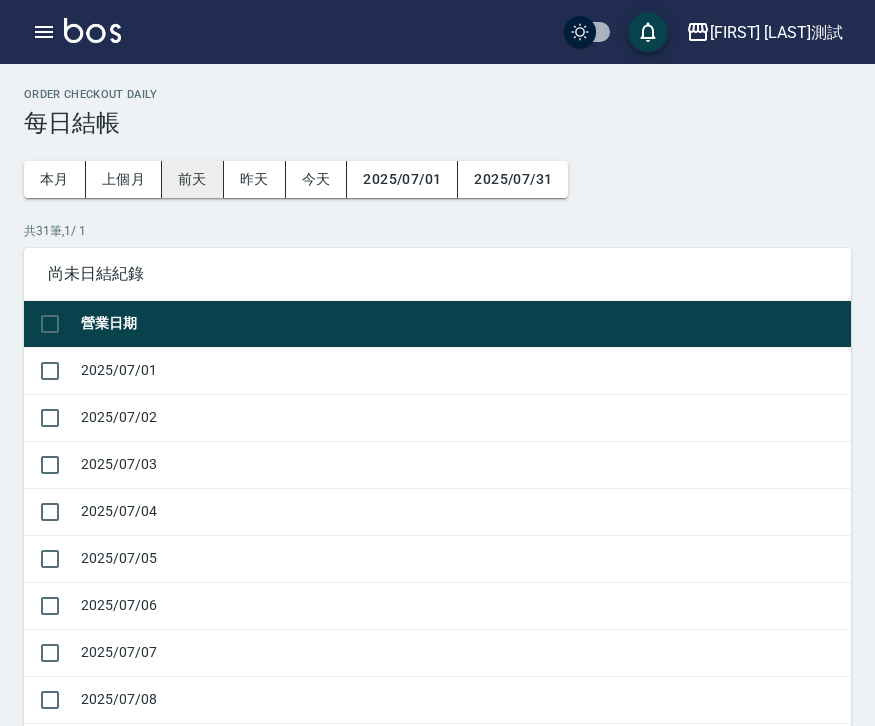 click on "前天" at bounding box center [193, 179] 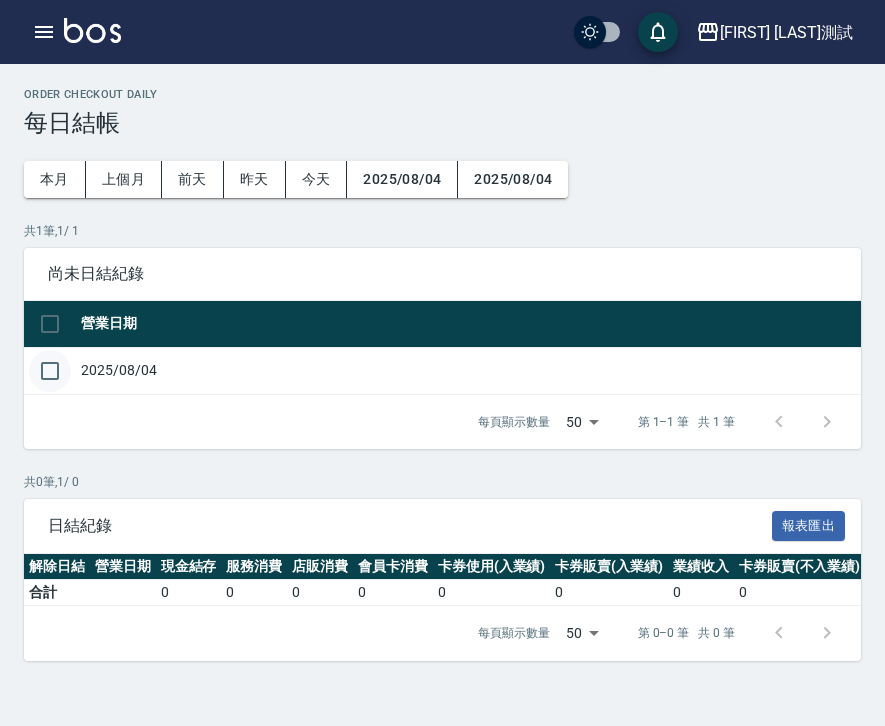 click at bounding box center [50, 371] 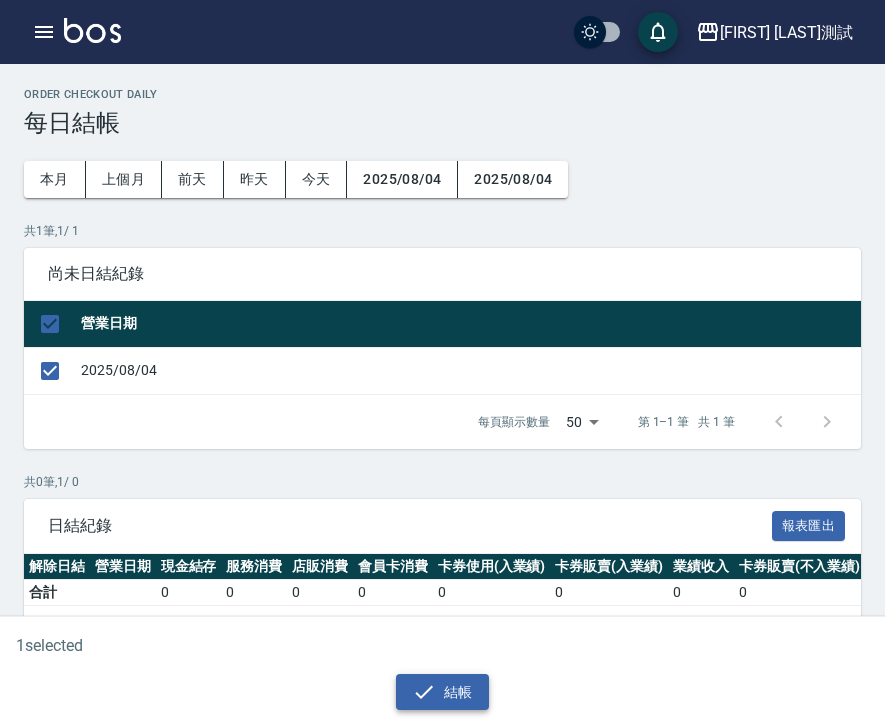 click on "結帳" at bounding box center (442, 692) 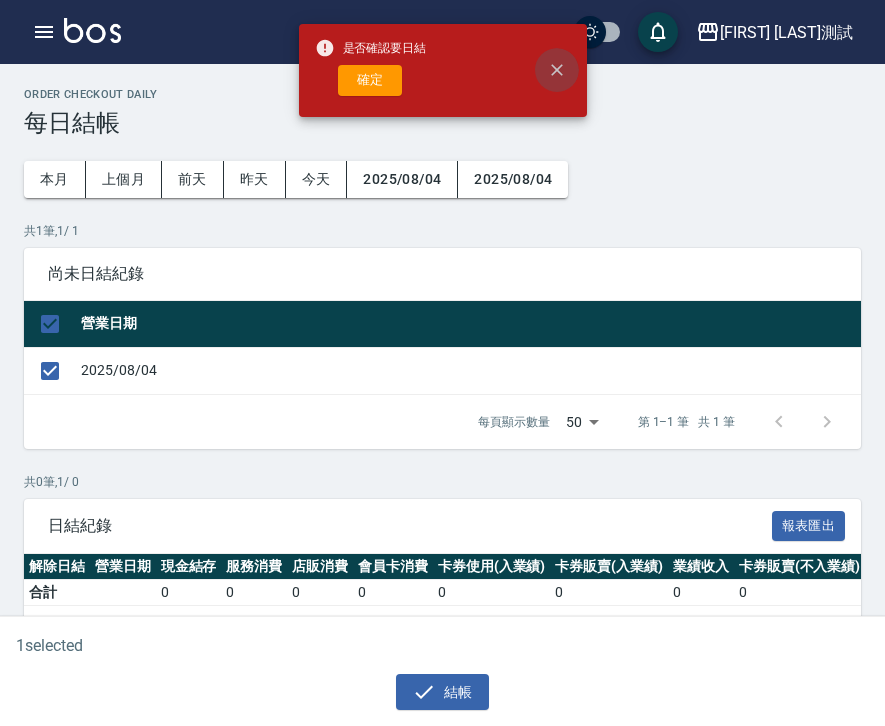 click 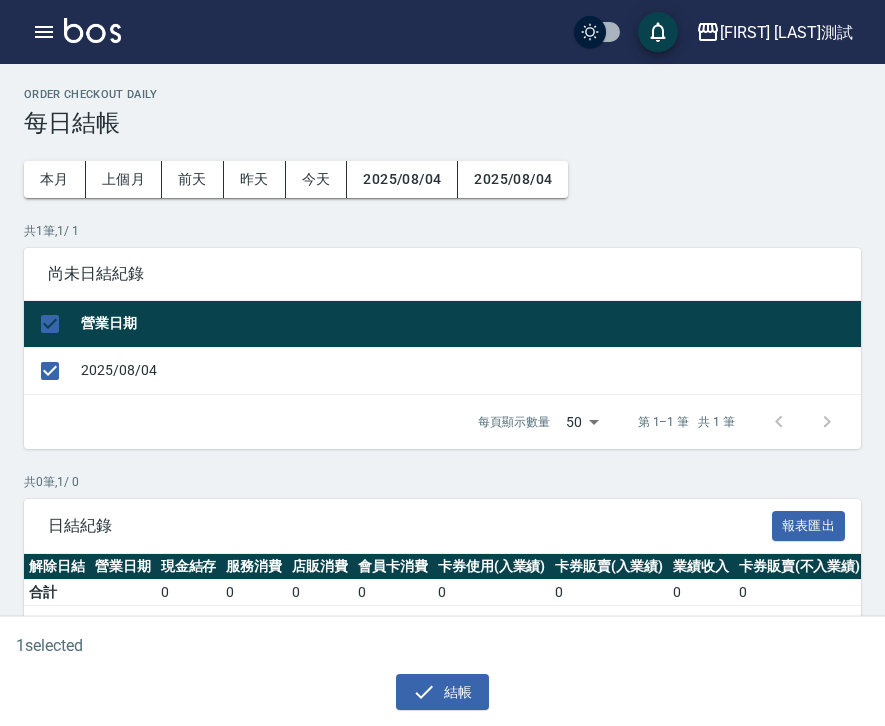 click at bounding box center (803, 422) 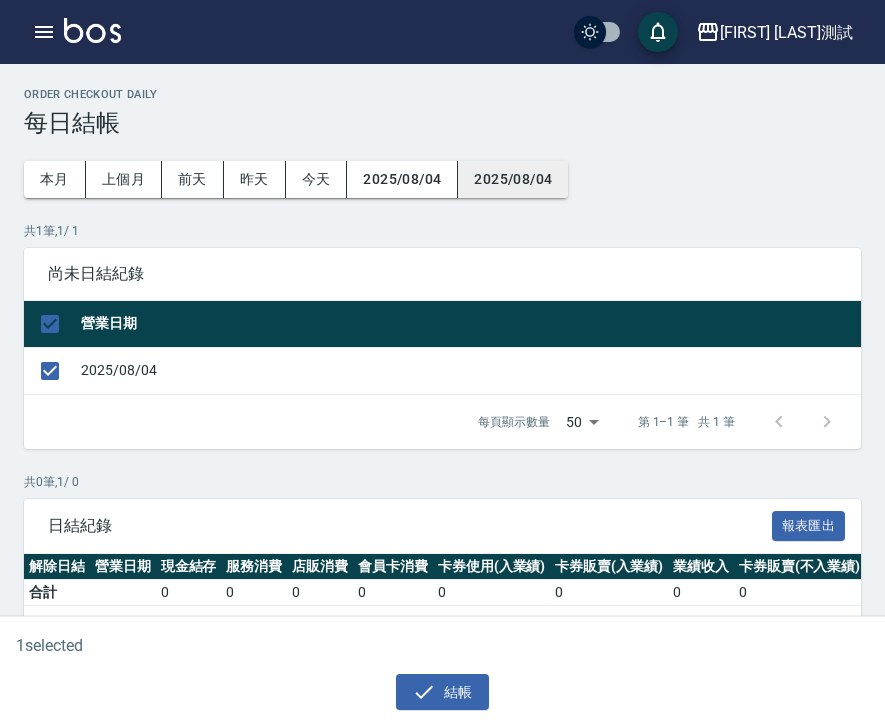 click on "2025/08/04" at bounding box center (513, 179) 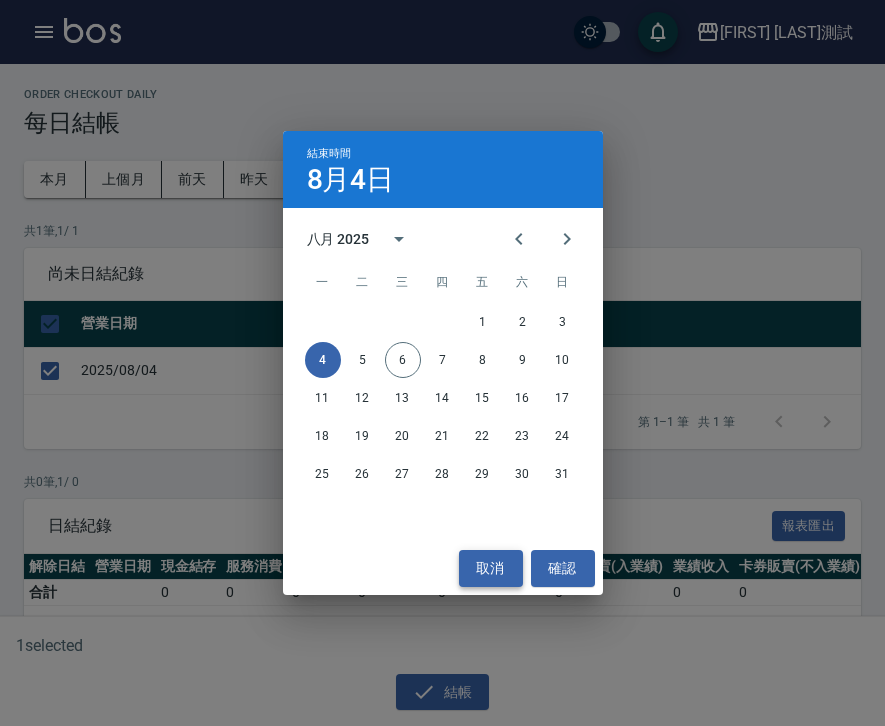click on "取消" at bounding box center [491, 568] 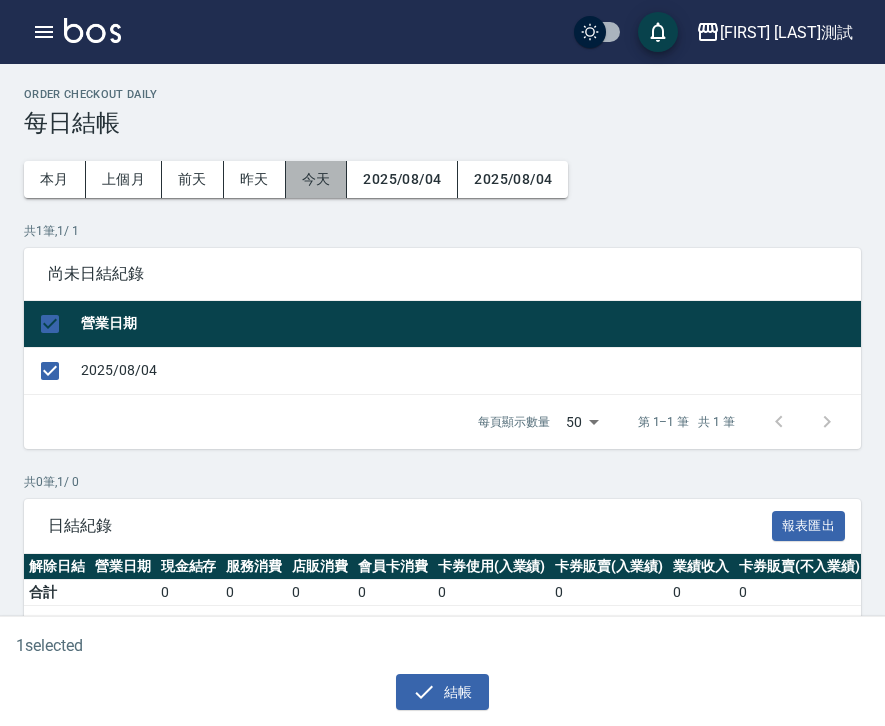 click on "今天" at bounding box center [317, 179] 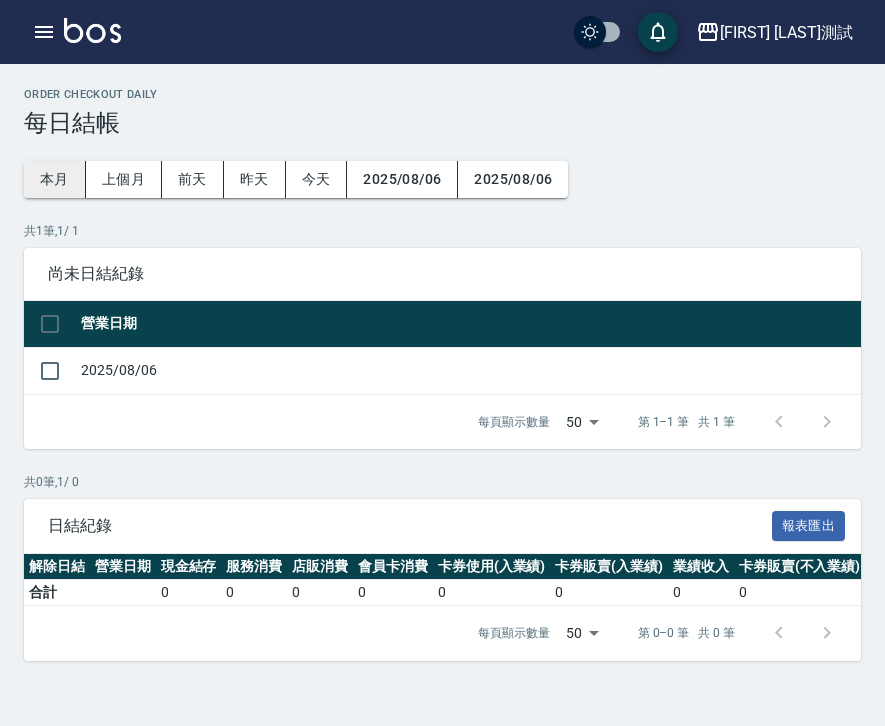 click on "本月" at bounding box center [55, 179] 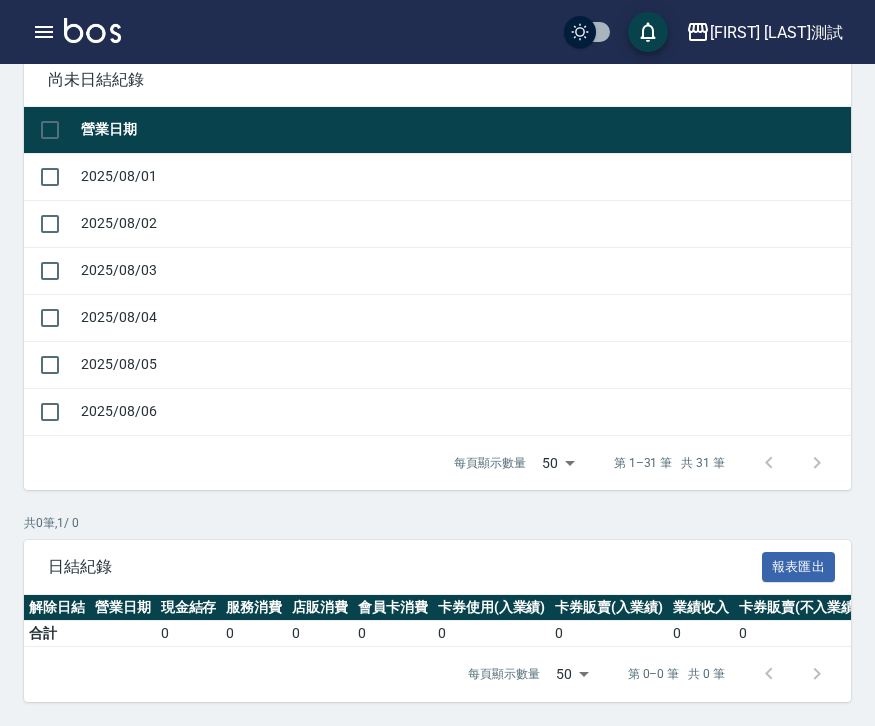 scroll, scrollTop: 0, scrollLeft: 0, axis: both 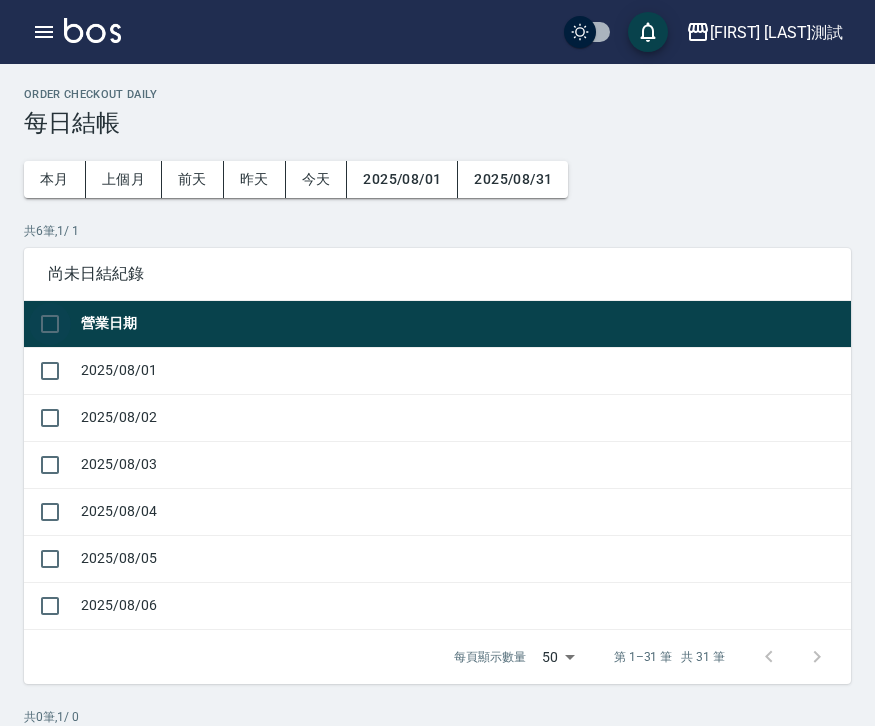 click at bounding box center (50, 324) 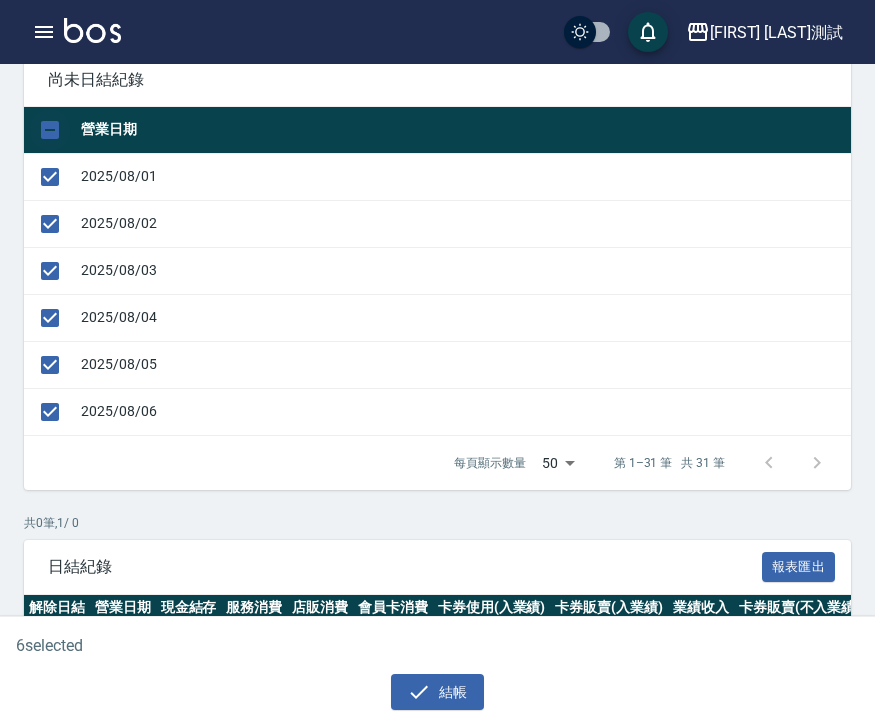 scroll, scrollTop: 0, scrollLeft: 0, axis: both 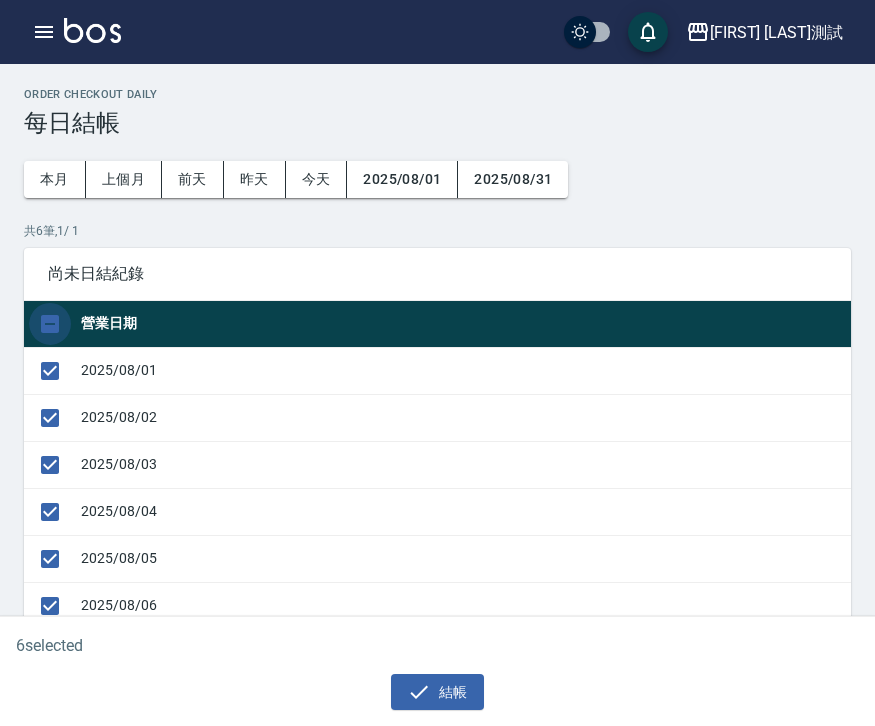 click at bounding box center [50, 324] 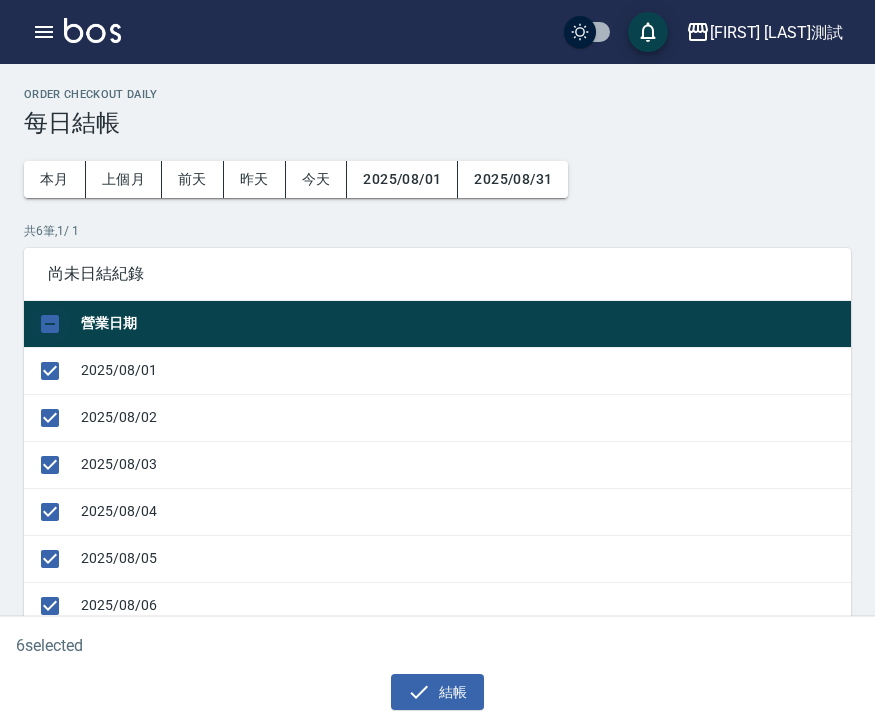 click at bounding box center [50, 324] 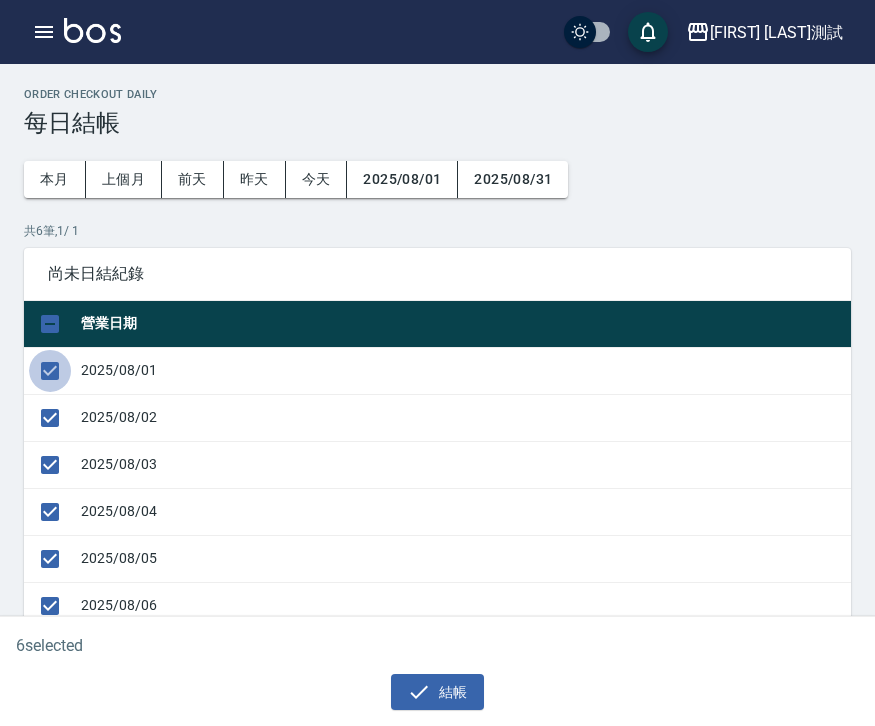 click at bounding box center (50, 371) 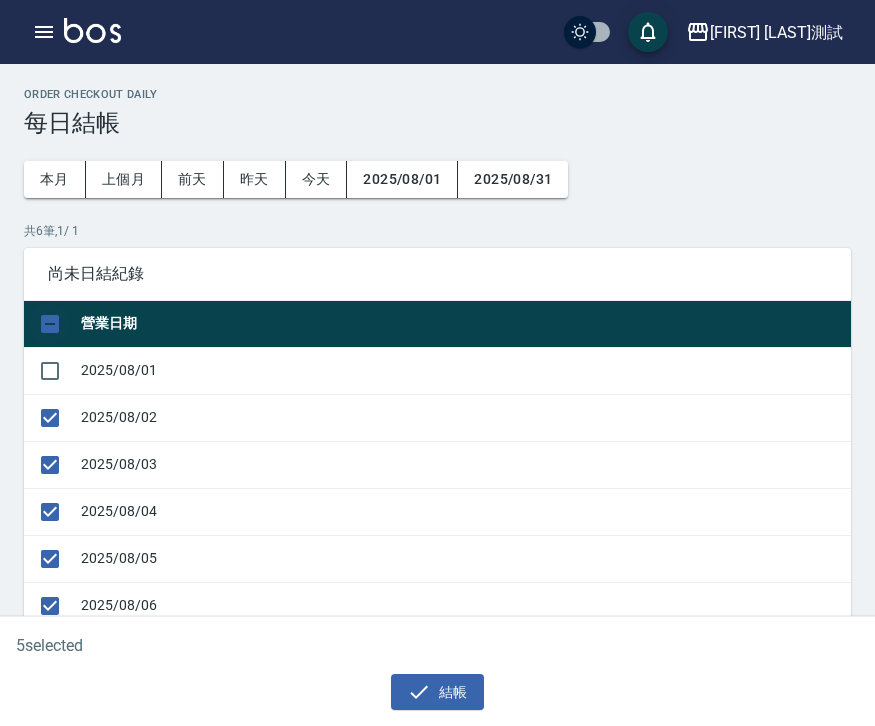 click at bounding box center (50, 324) 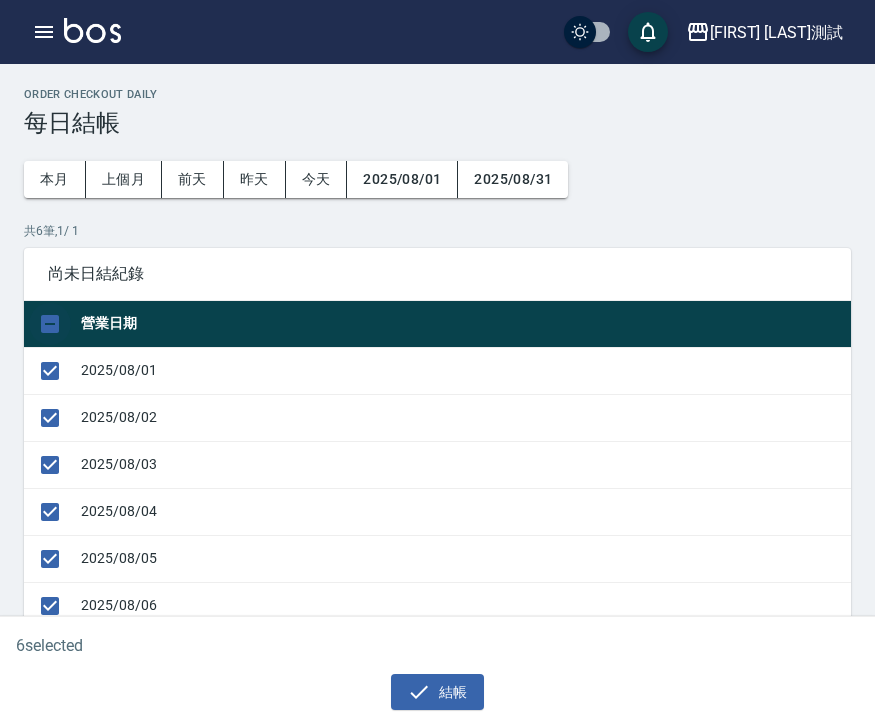 click at bounding box center (50, 324) 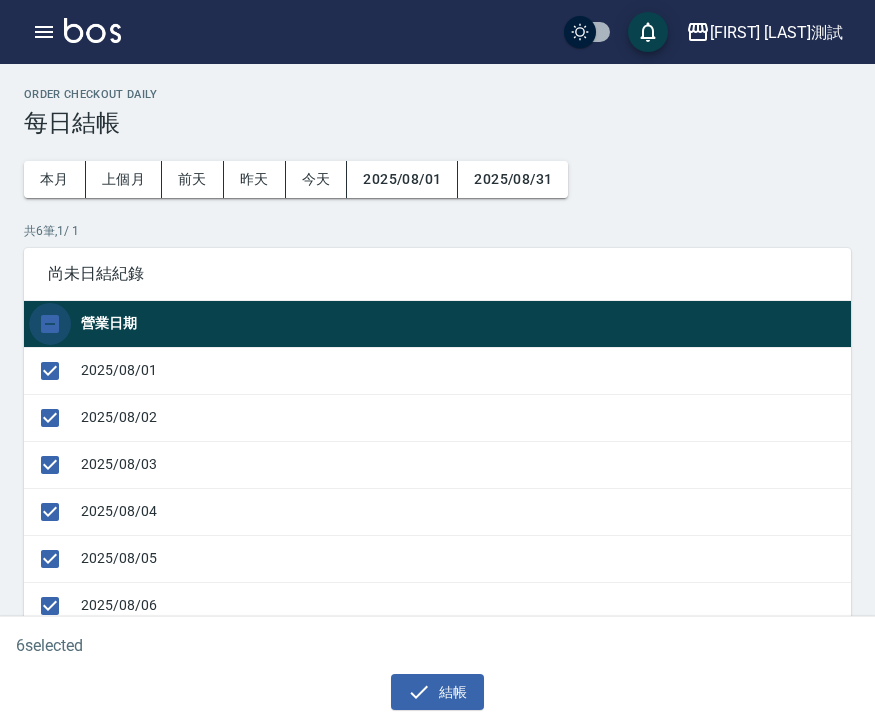 click at bounding box center [50, 324] 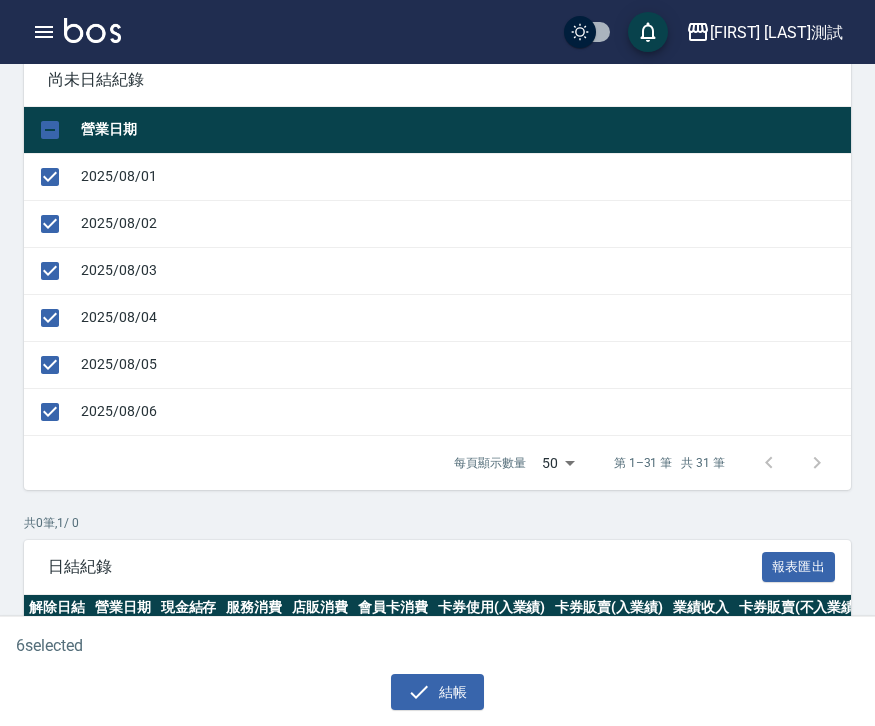 scroll, scrollTop: 0, scrollLeft: 0, axis: both 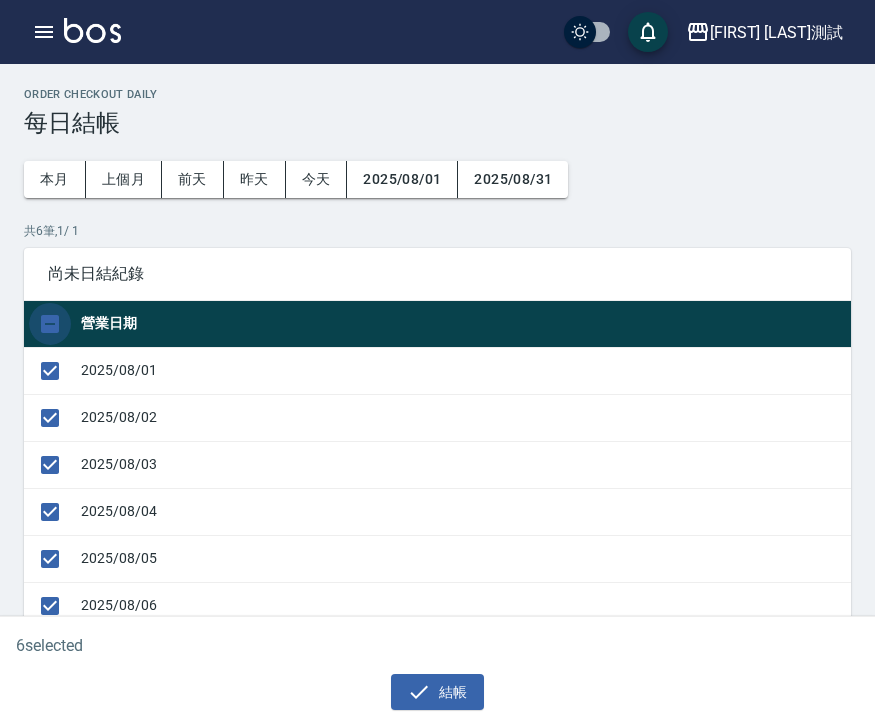 click at bounding box center [50, 324] 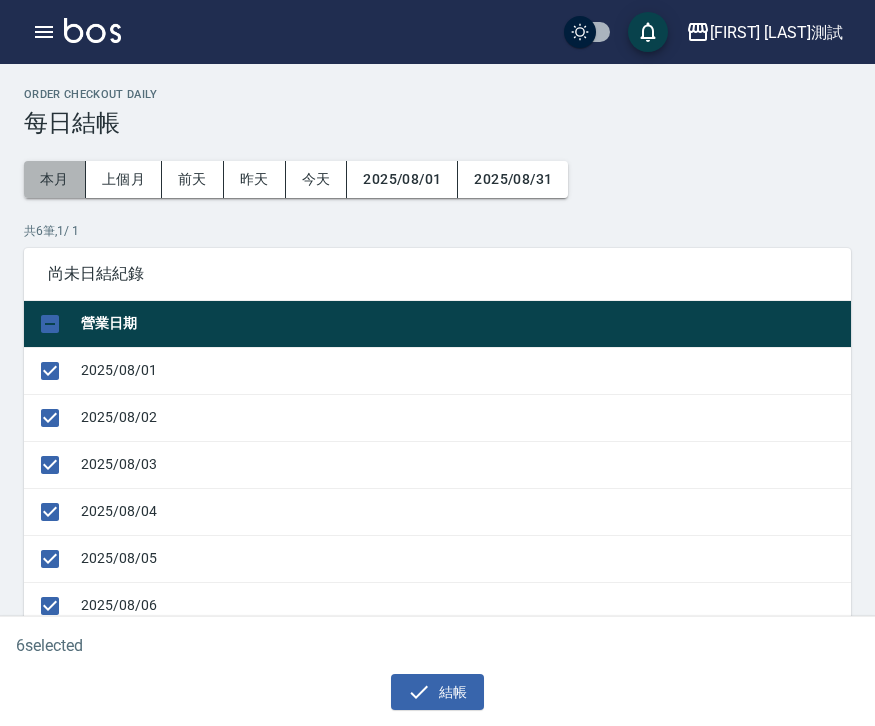 click on "本月" at bounding box center [55, 179] 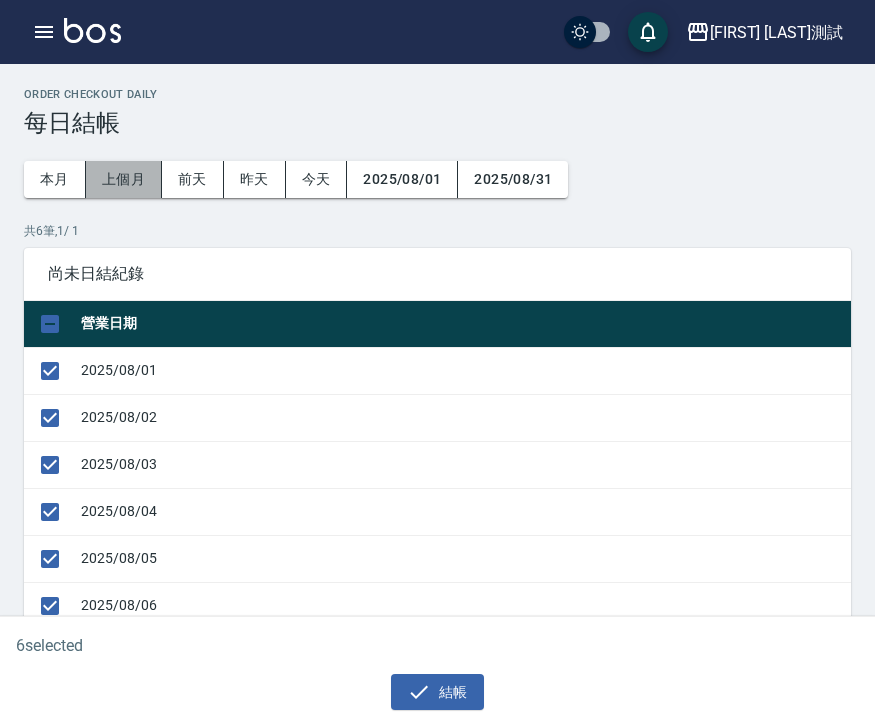 click on "上個月" at bounding box center (124, 179) 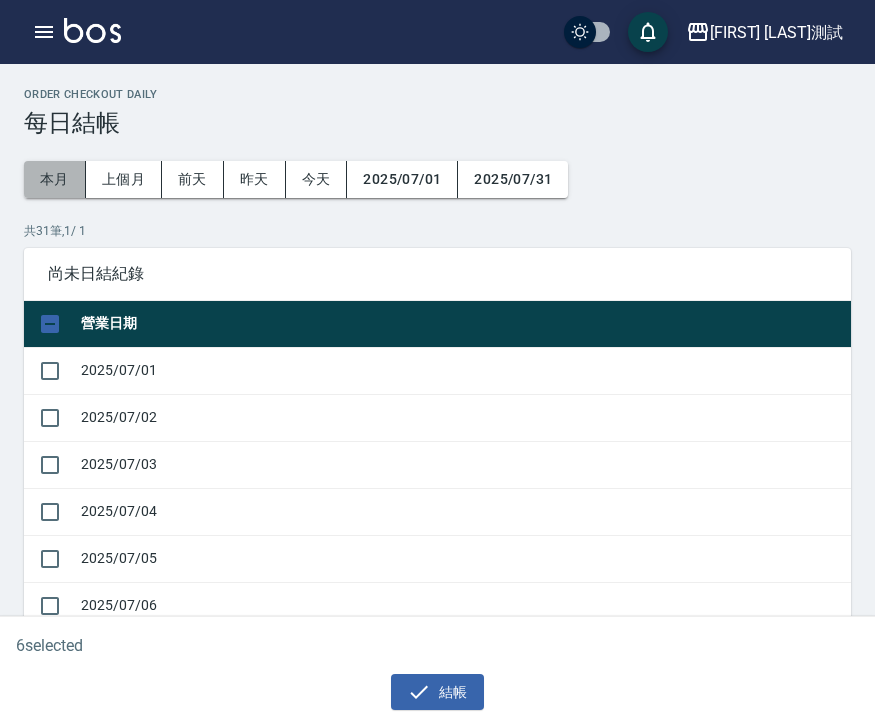 click on "本月" at bounding box center (55, 179) 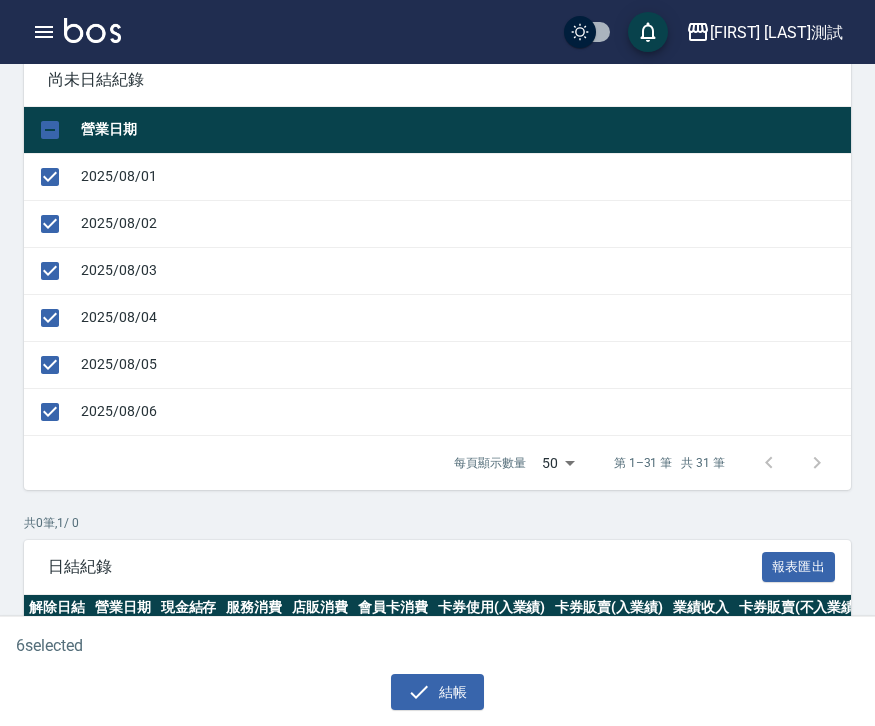 scroll, scrollTop: 0, scrollLeft: 0, axis: both 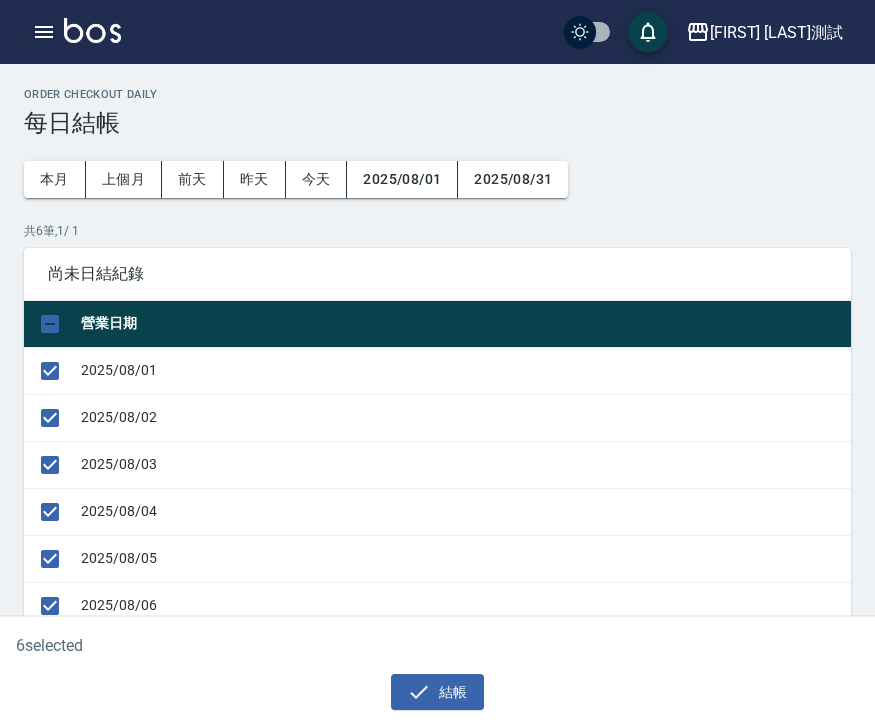click at bounding box center [44, 32] 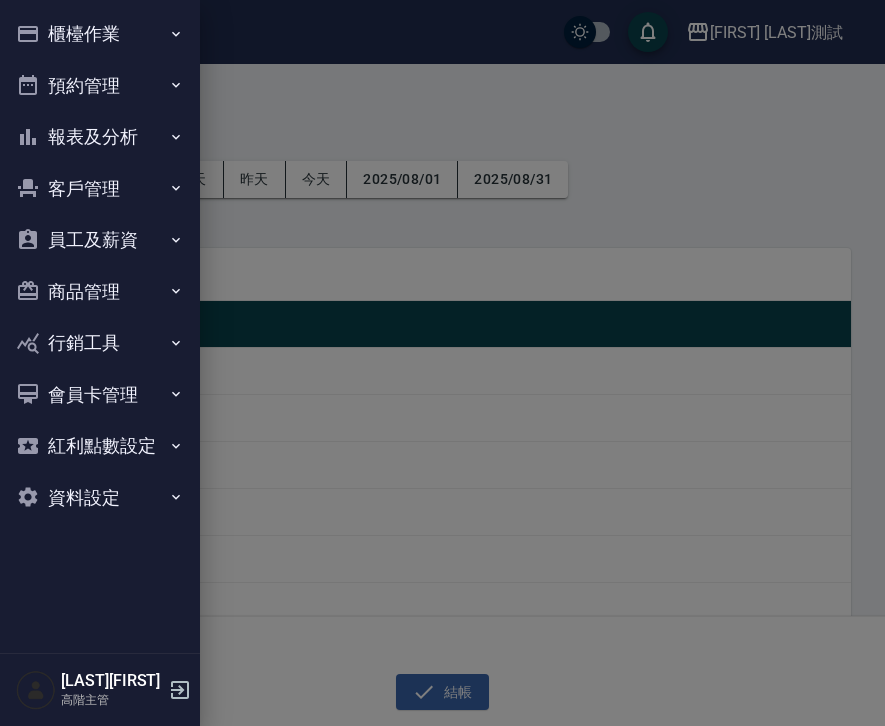 click at bounding box center [442, 363] 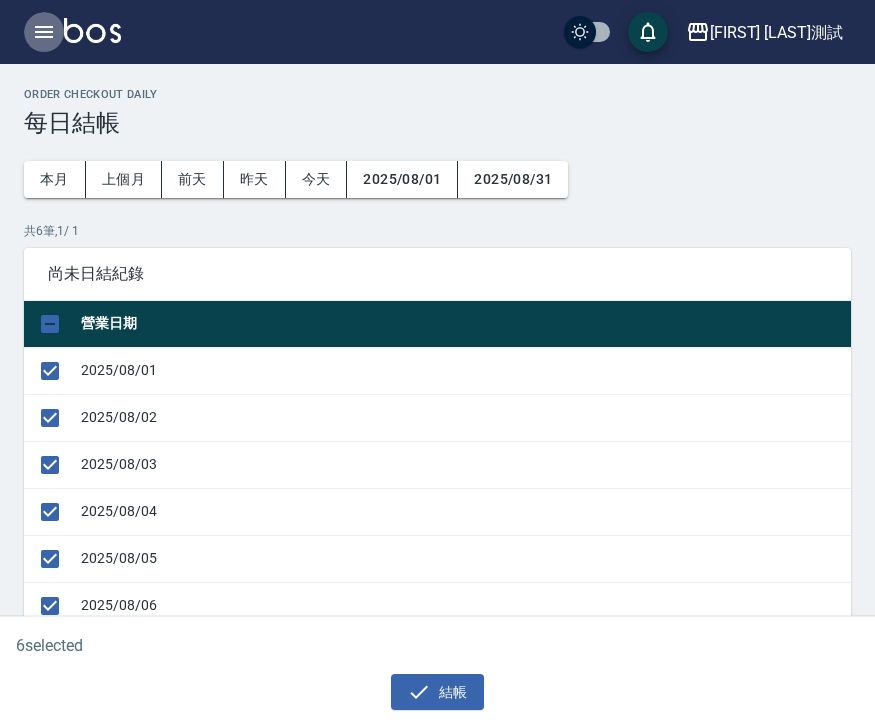 click 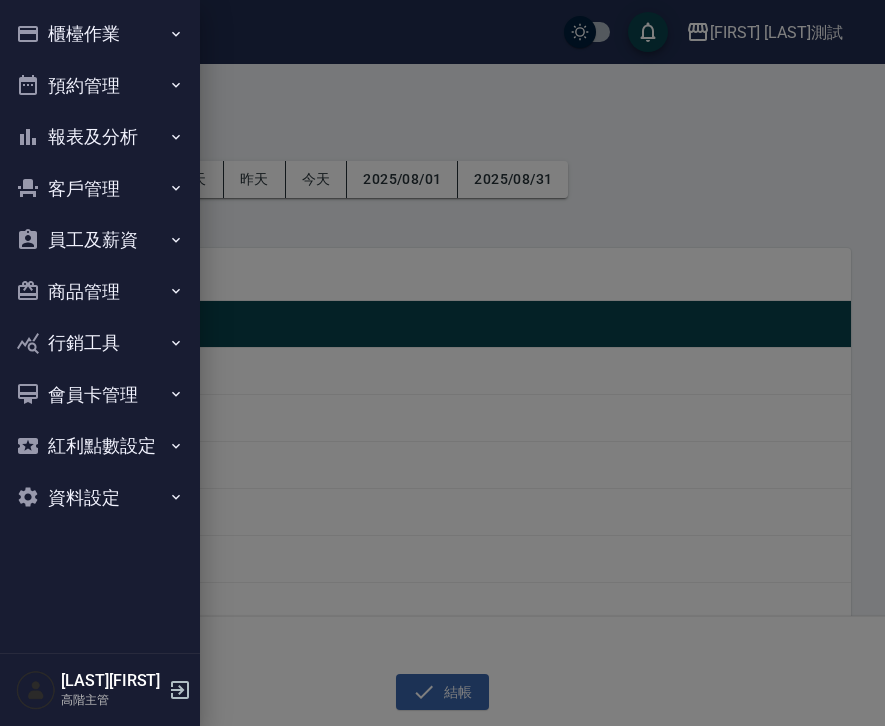 click 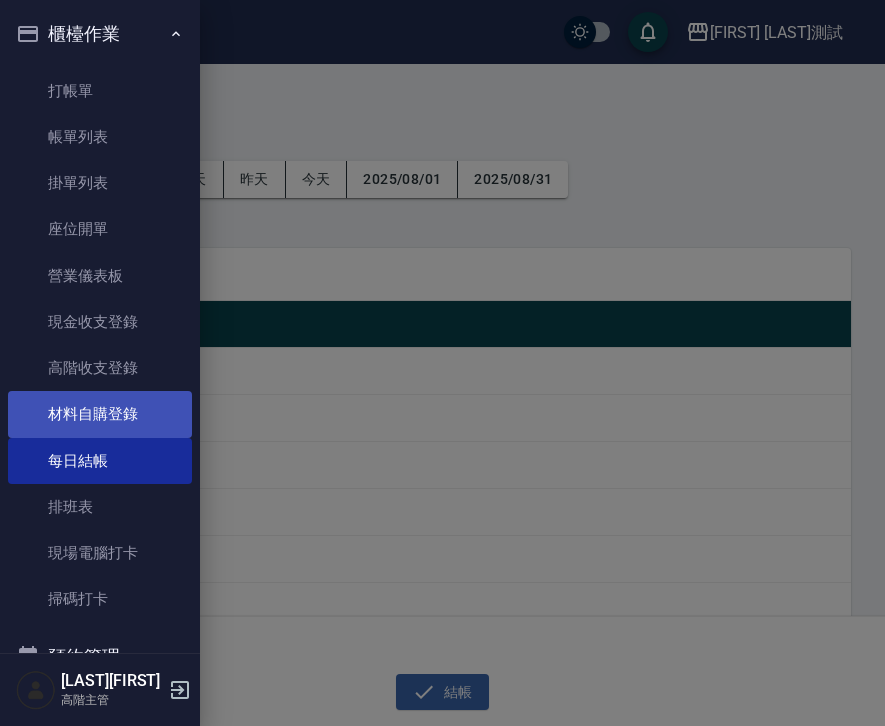 click on "材料自購登錄" at bounding box center (100, 414) 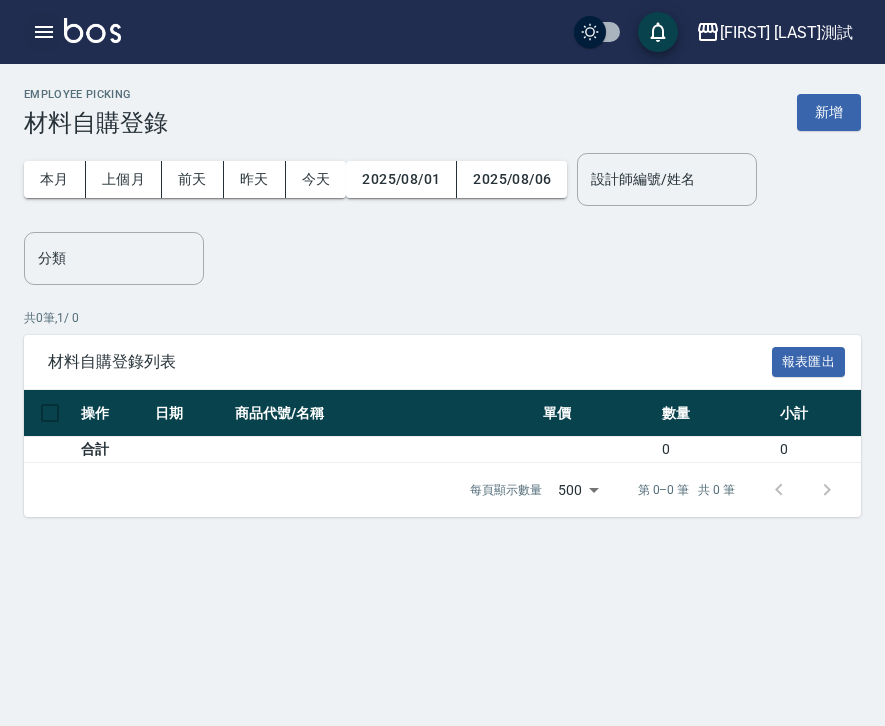 click 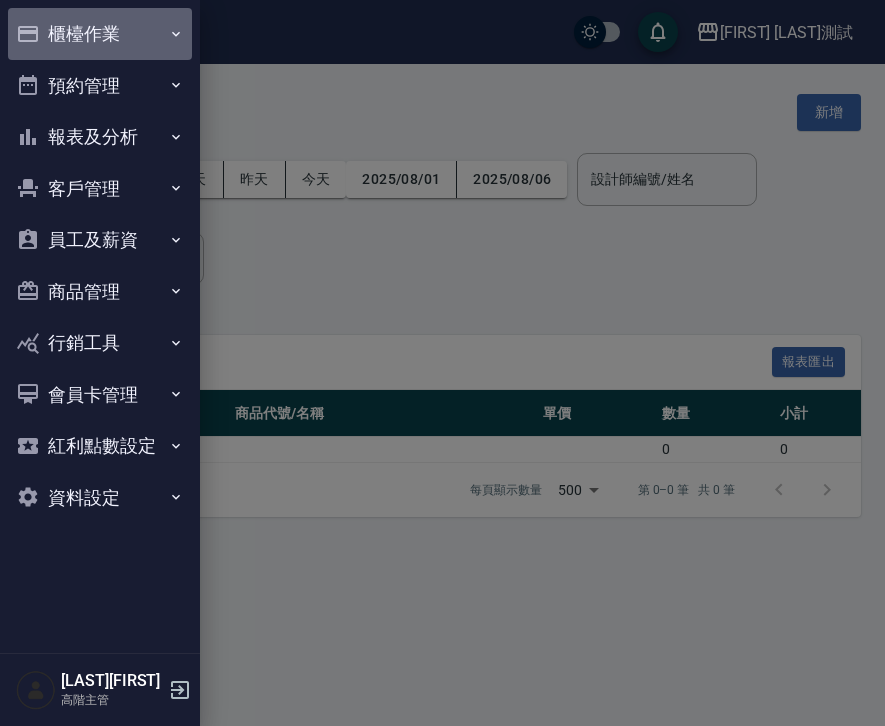 click on "櫃檯作業" at bounding box center [100, 34] 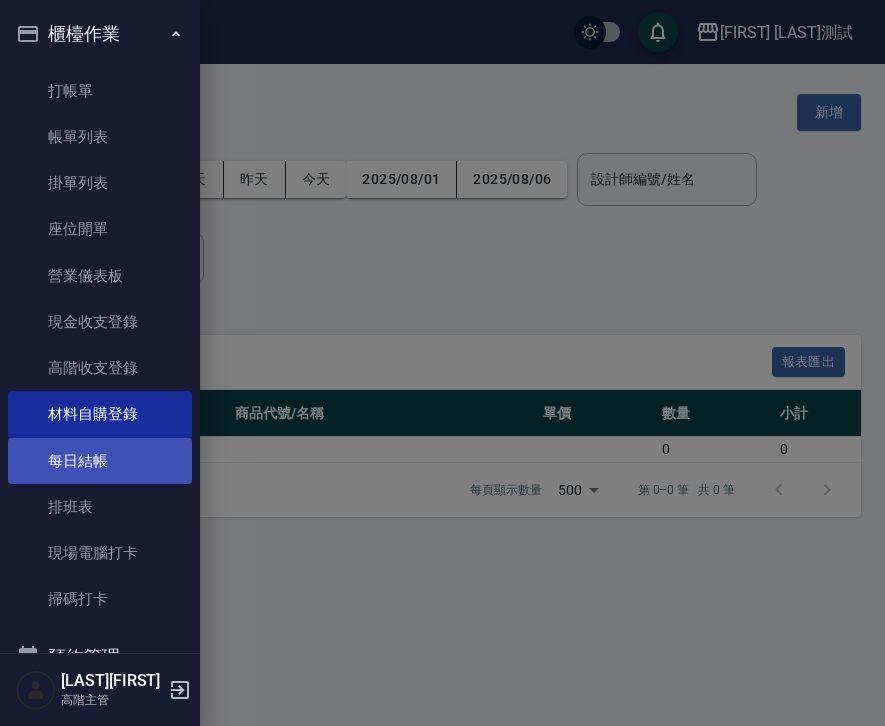 click on "每日結帳" at bounding box center [100, 461] 